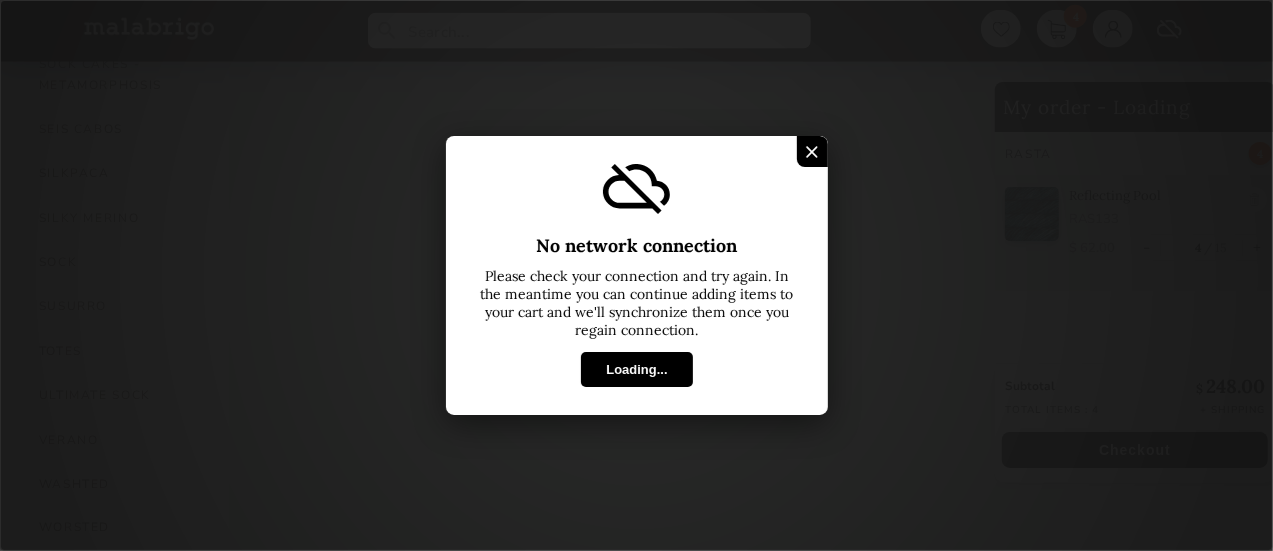 scroll, scrollTop: 1388, scrollLeft: 0, axis: vertical 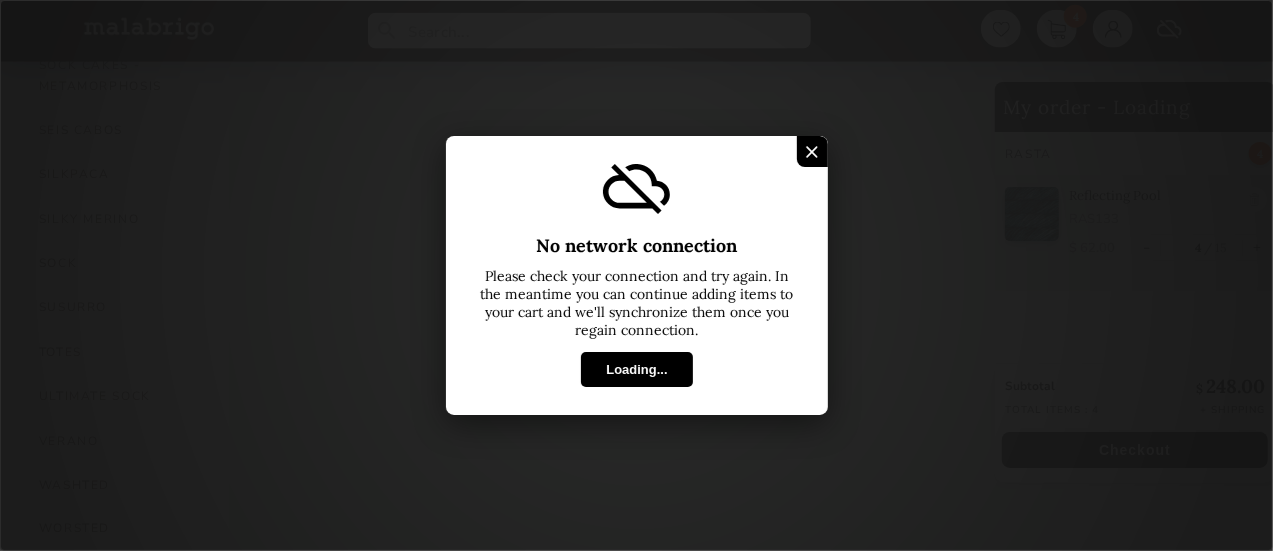 click on "No network connection Please check your connection and try again. In the meantime you can continue adding items to your cart and we'll synchronize them once you regain connection. Loading..." at bounding box center (636, 275) 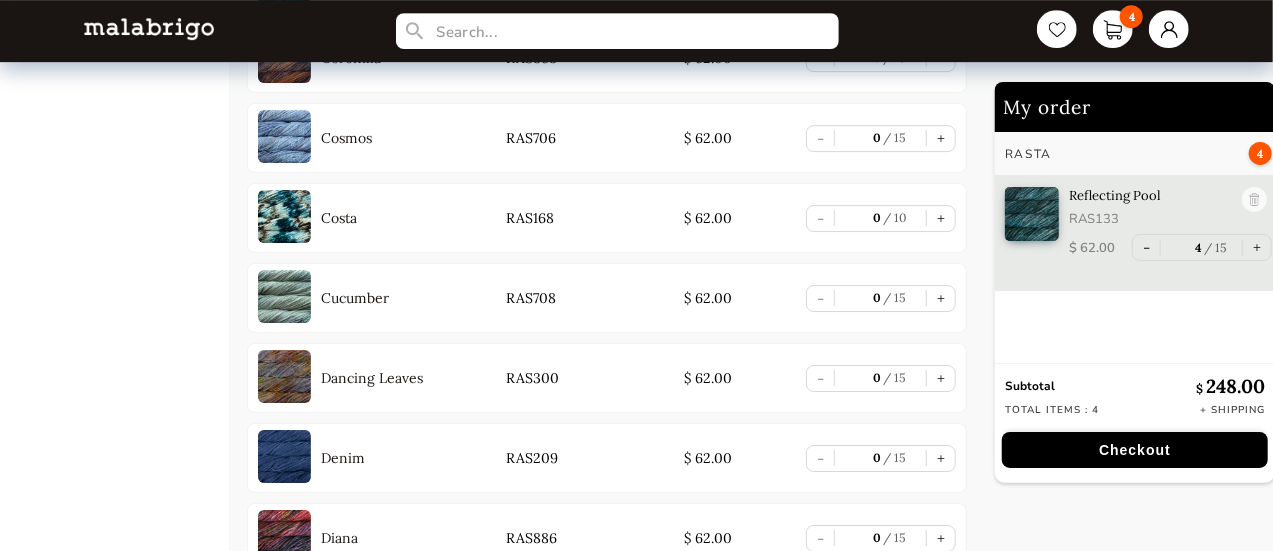 scroll, scrollTop: 3302, scrollLeft: 0, axis: vertical 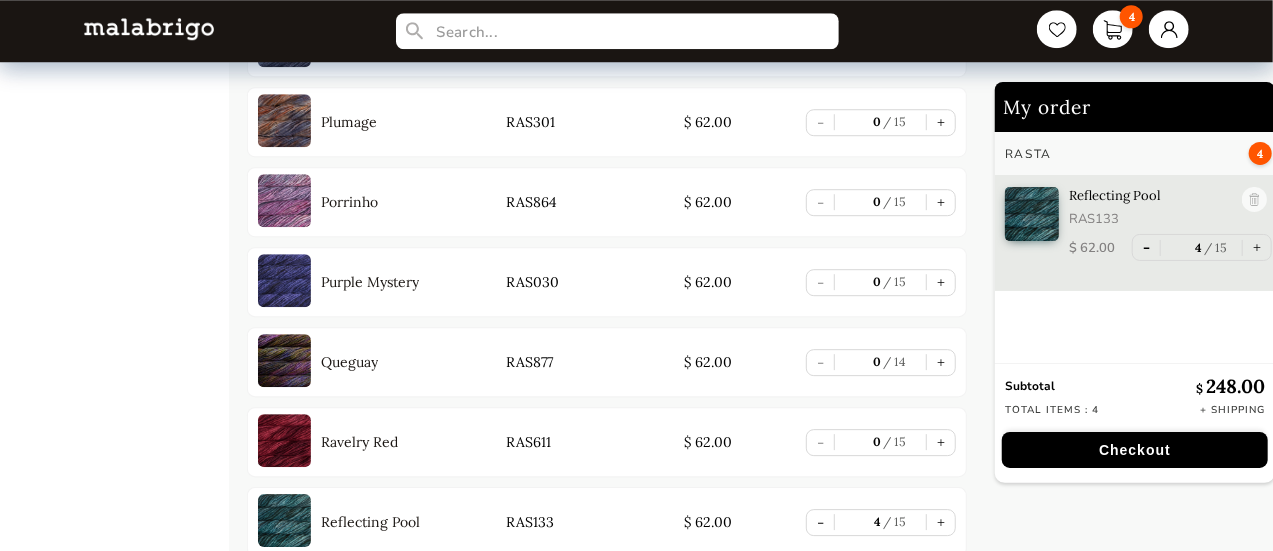 click on "-" at bounding box center [1146, 247] 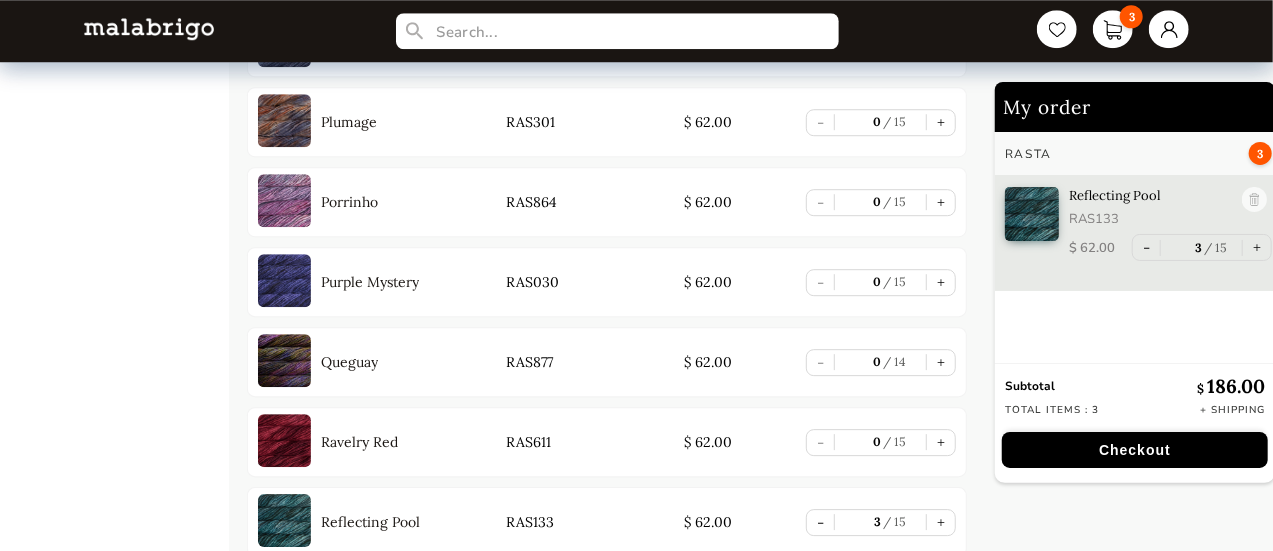 scroll, scrollTop: 7161, scrollLeft: 0, axis: vertical 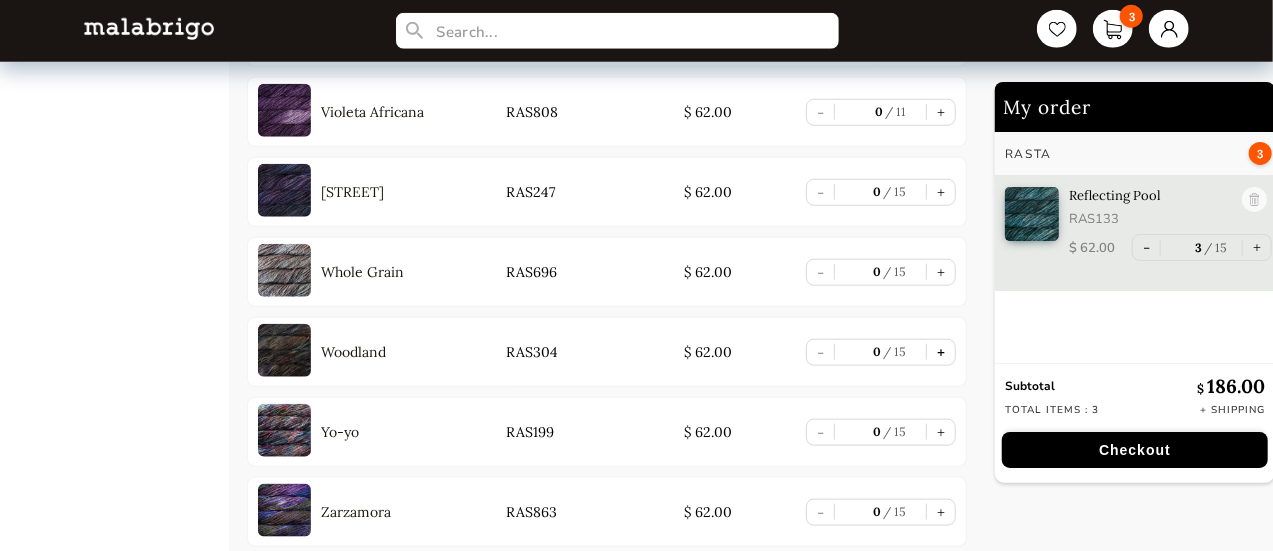 click on "+" at bounding box center [941, 352] 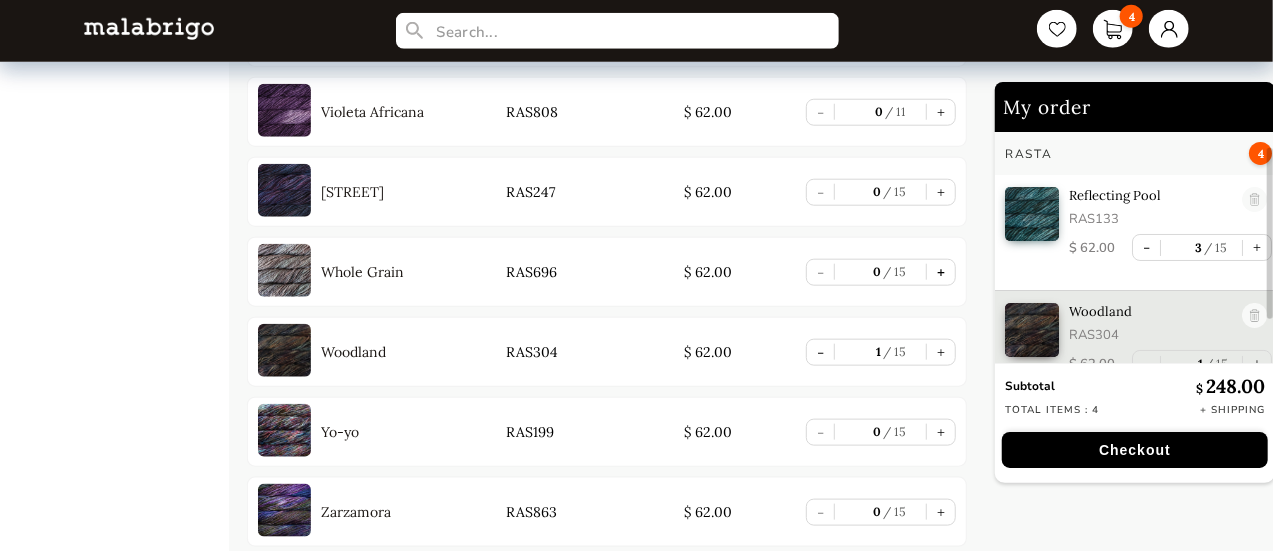 scroll, scrollTop: 19, scrollLeft: 0, axis: vertical 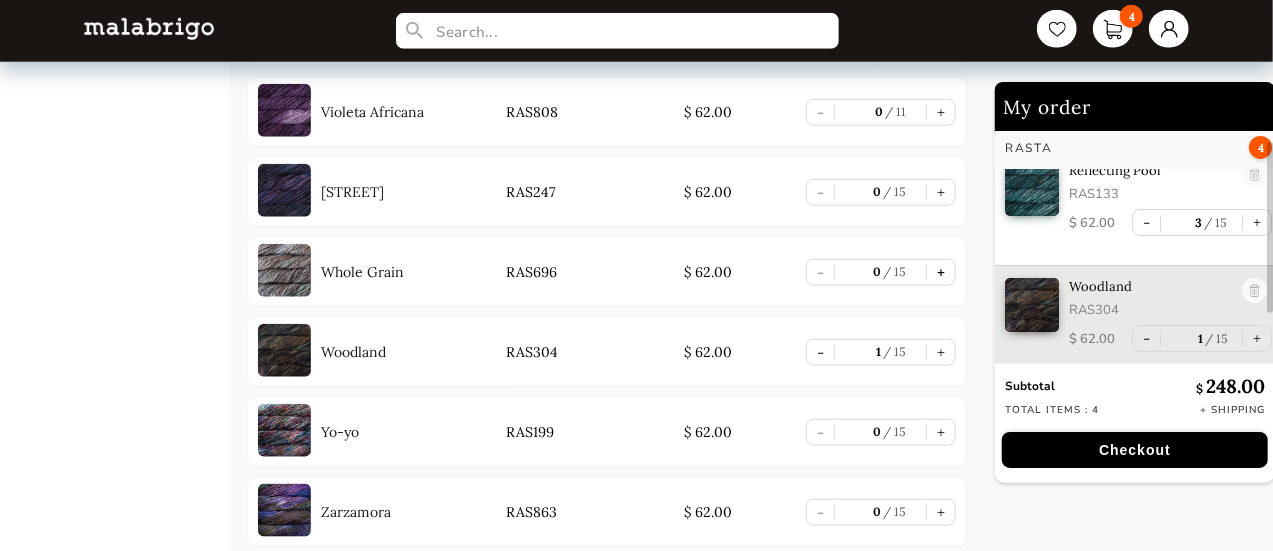 click on "+" at bounding box center [941, 272] 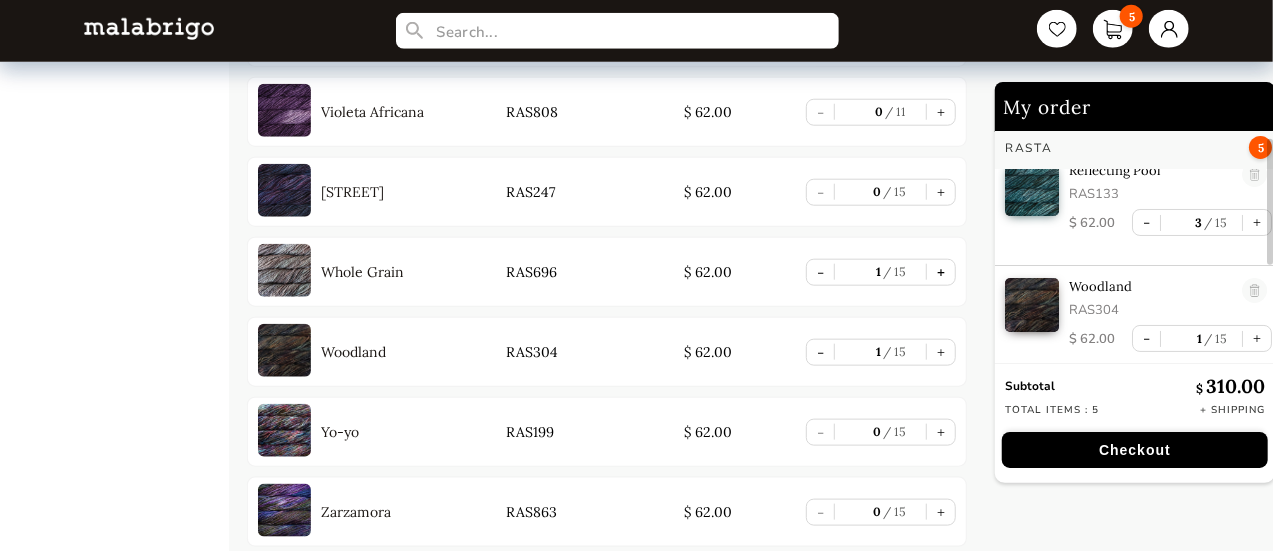 scroll, scrollTop: 135, scrollLeft: 0, axis: vertical 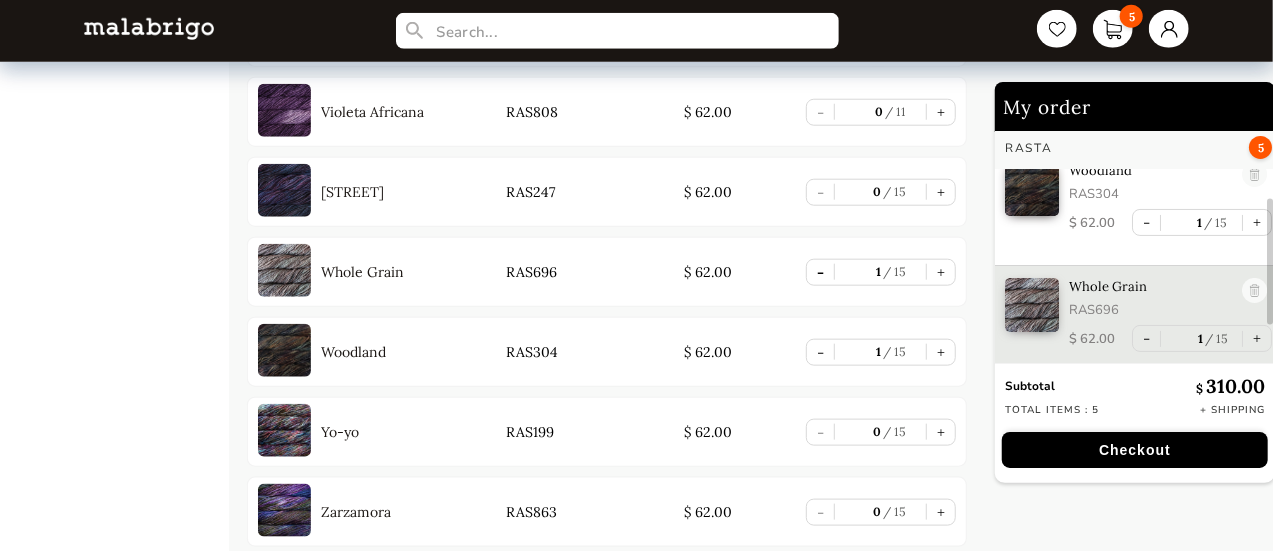 click on "-" at bounding box center (820, 272) 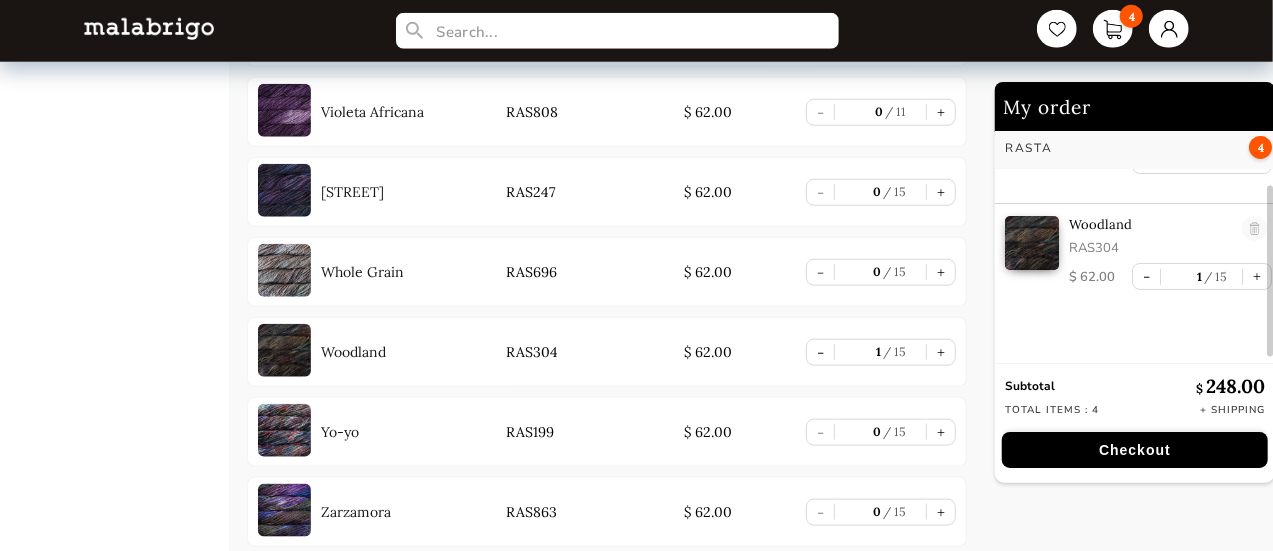 scroll, scrollTop: 80, scrollLeft: 0, axis: vertical 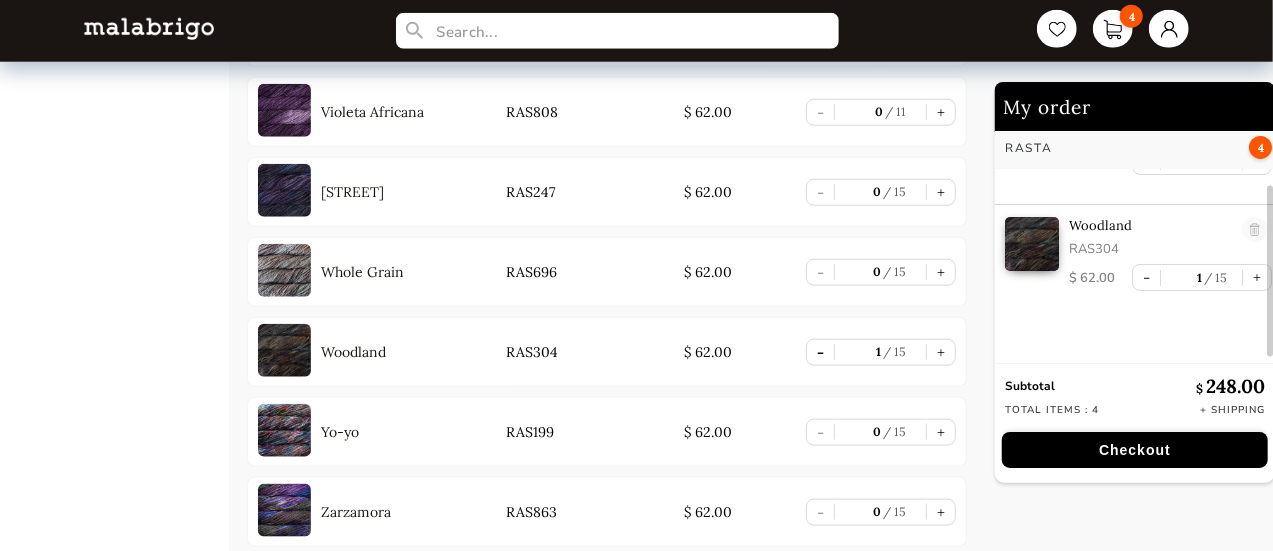 click on "-" at bounding box center (820, 352) 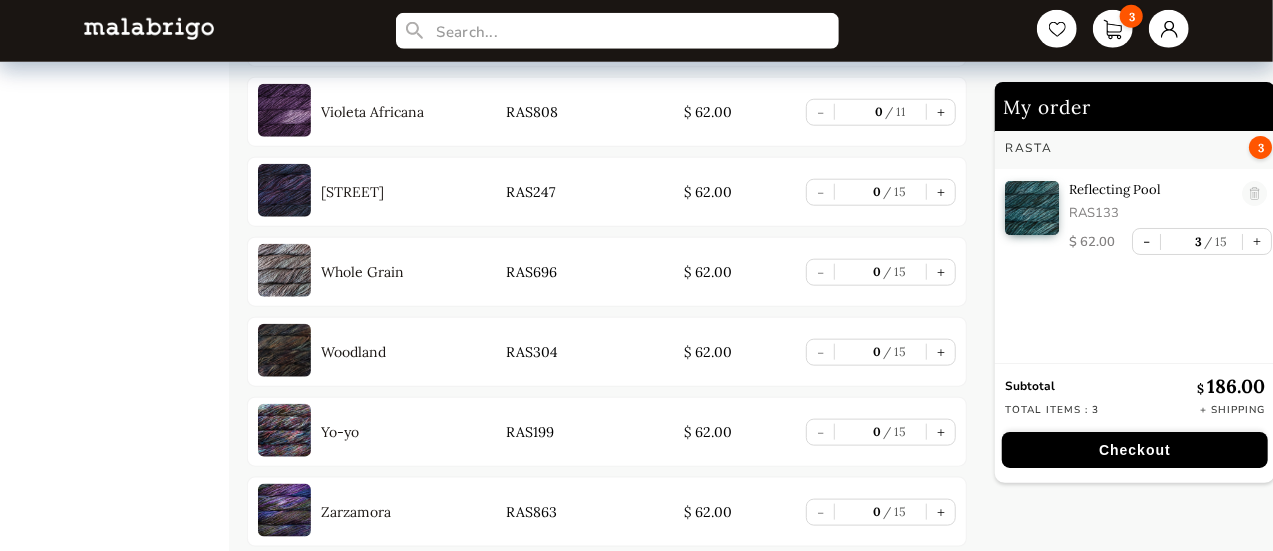 scroll, scrollTop: 0, scrollLeft: 0, axis: both 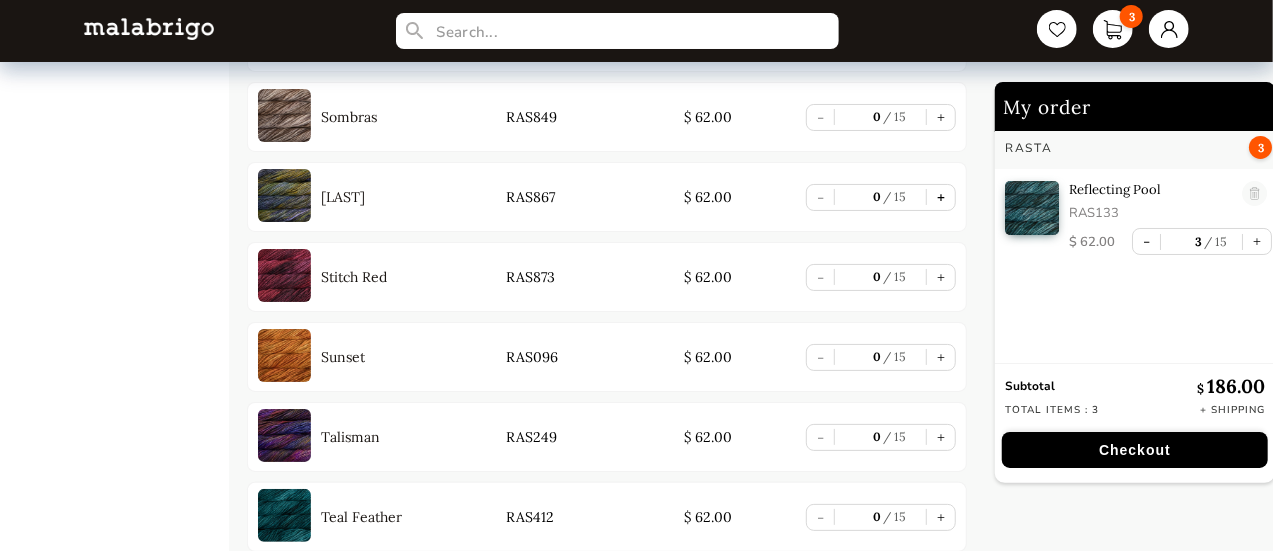 click on "+" at bounding box center [941, 197] 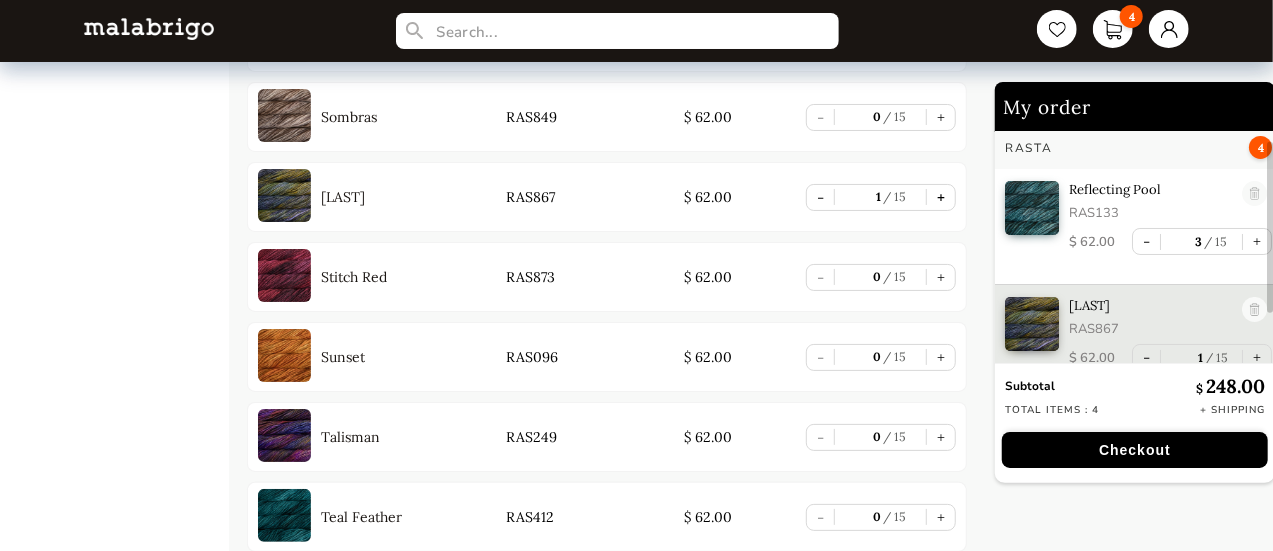 scroll, scrollTop: 19, scrollLeft: 0, axis: vertical 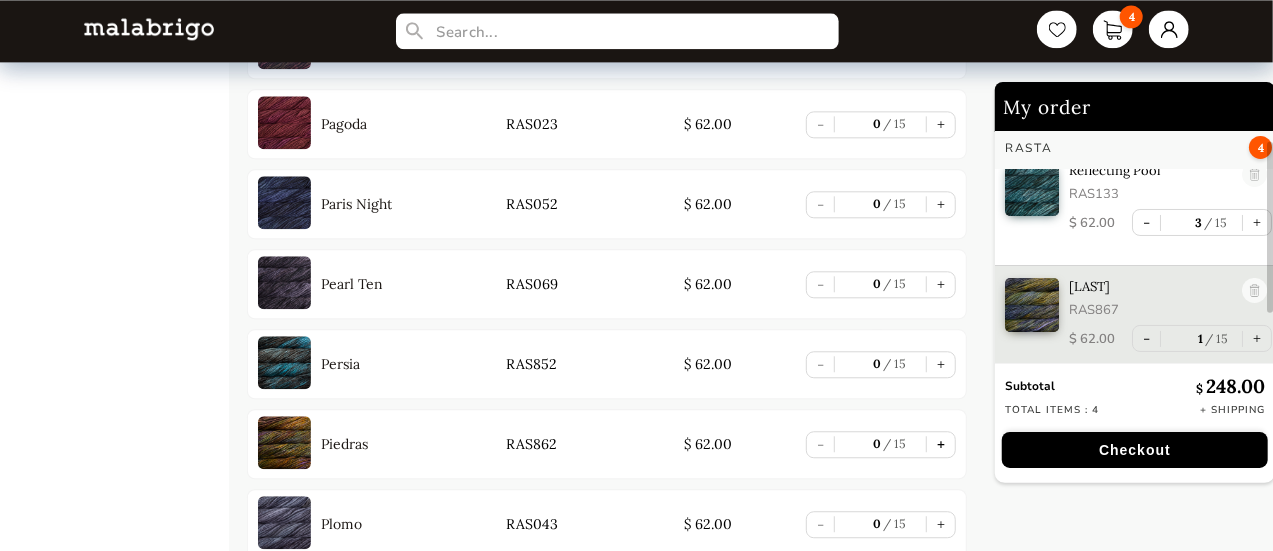 click on "+" at bounding box center (941, 444) 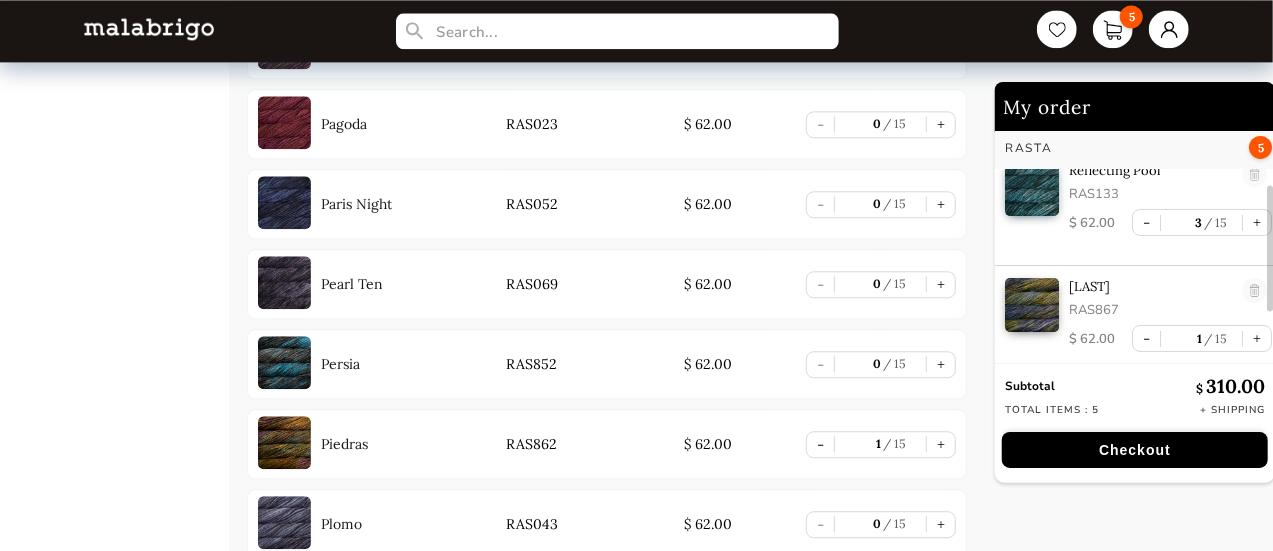 scroll, scrollTop: 135, scrollLeft: 0, axis: vertical 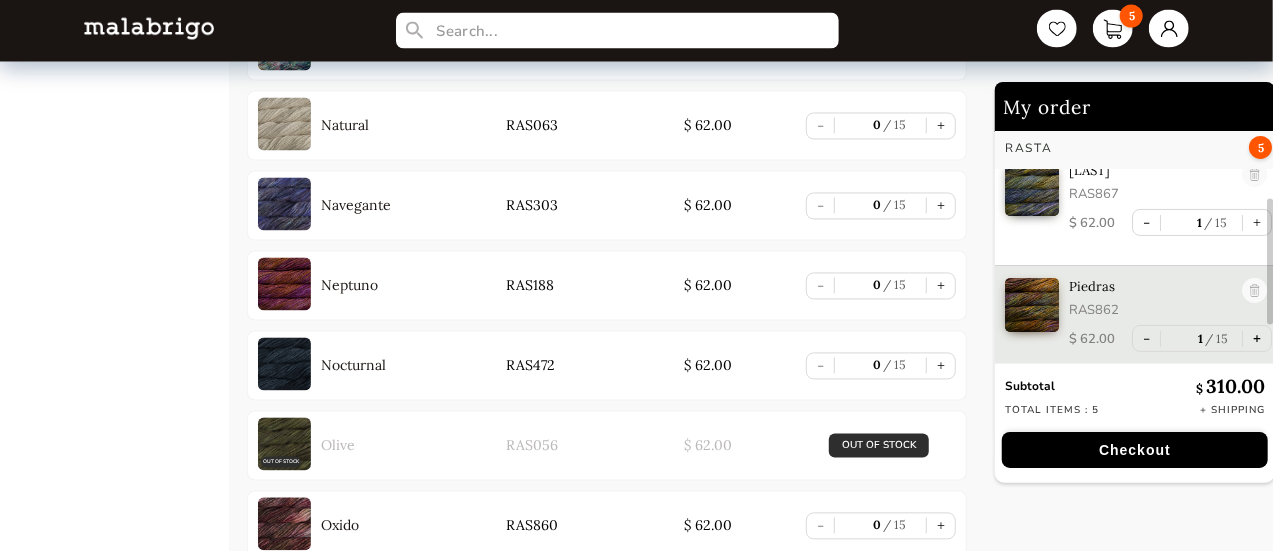 click on "+" at bounding box center [1257, 338] 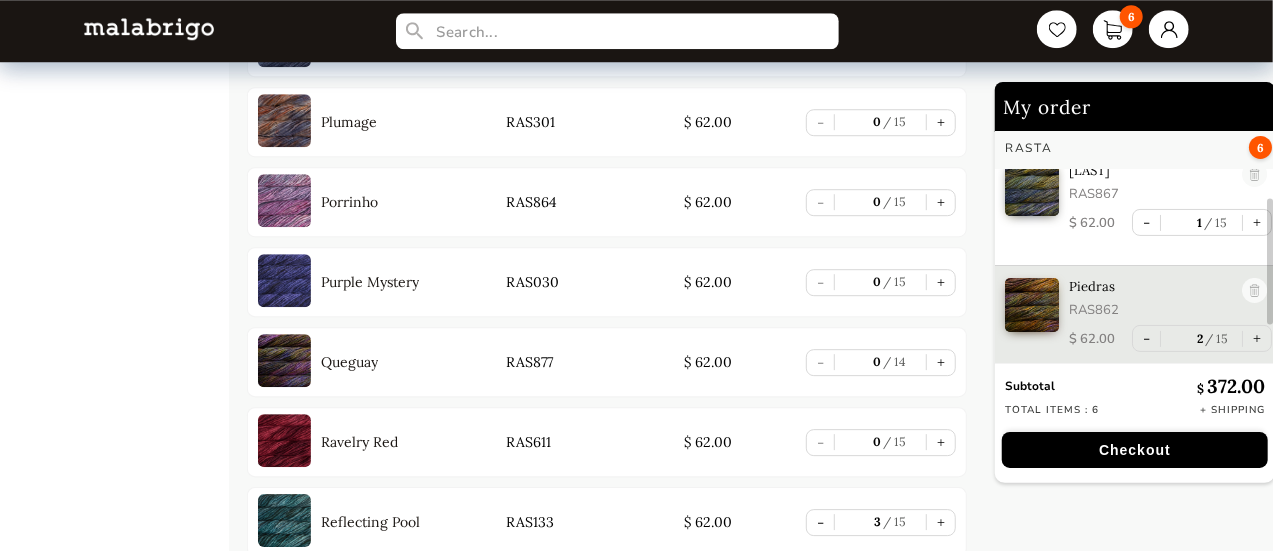 scroll, scrollTop: 6196, scrollLeft: 0, axis: vertical 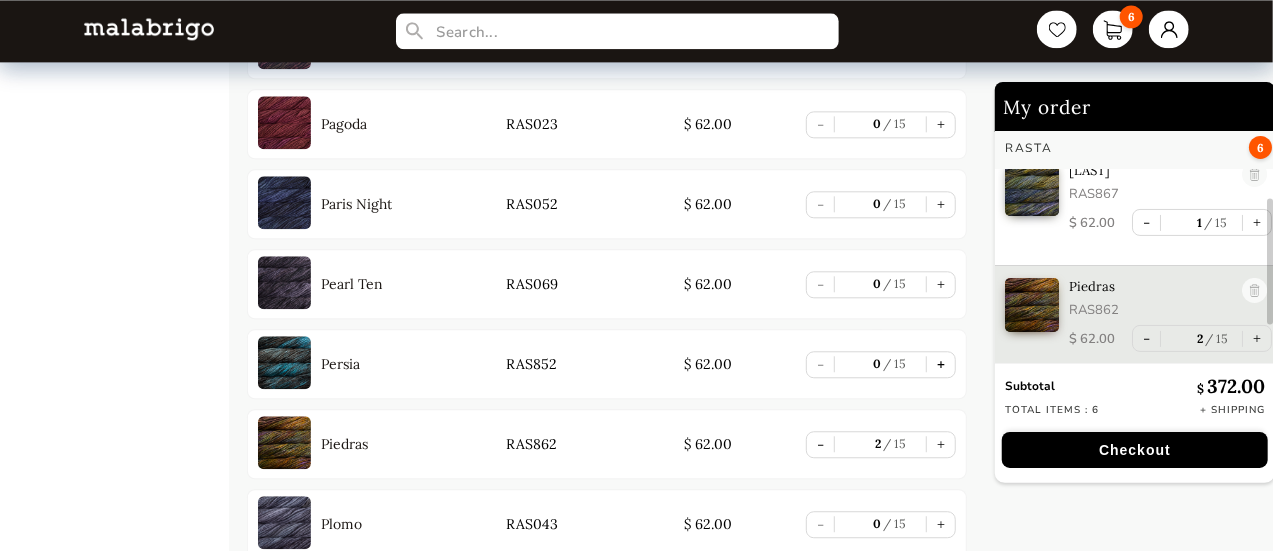 click on "+" at bounding box center [941, 364] 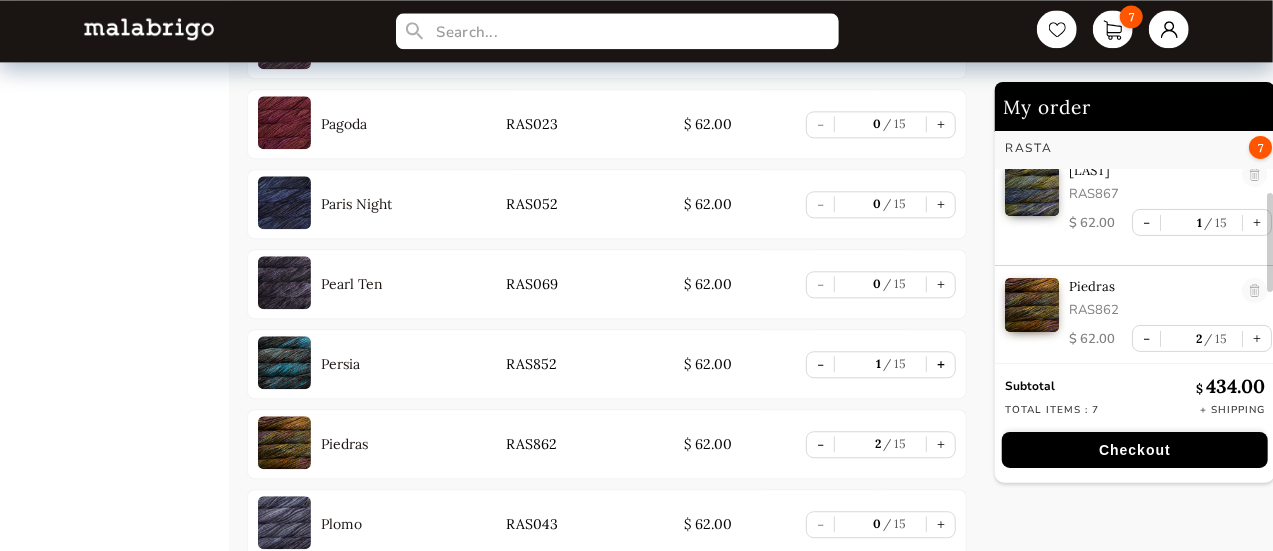 scroll, scrollTop: 251, scrollLeft: 0, axis: vertical 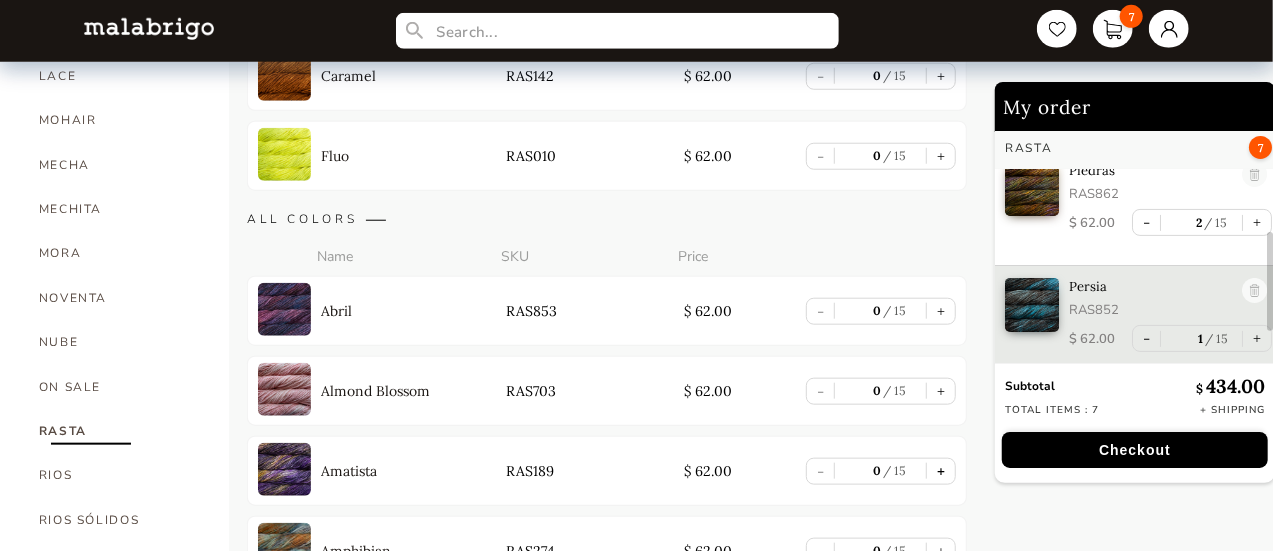 click on "+" at bounding box center (941, 471) 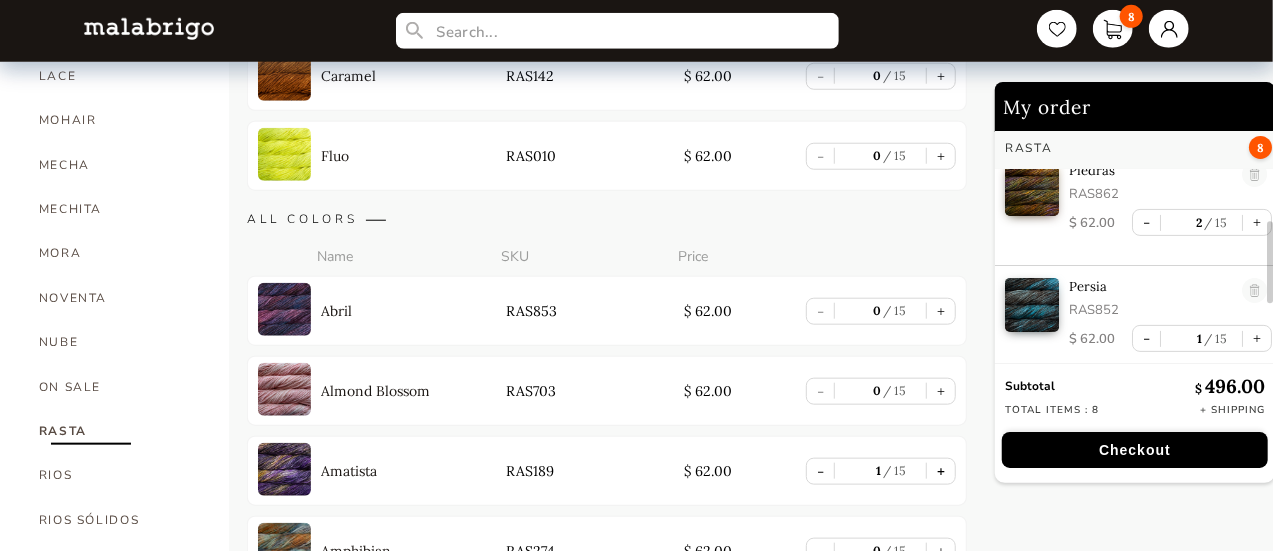 scroll, scrollTop: 367, scrollLeft: 0, axis: vertical 